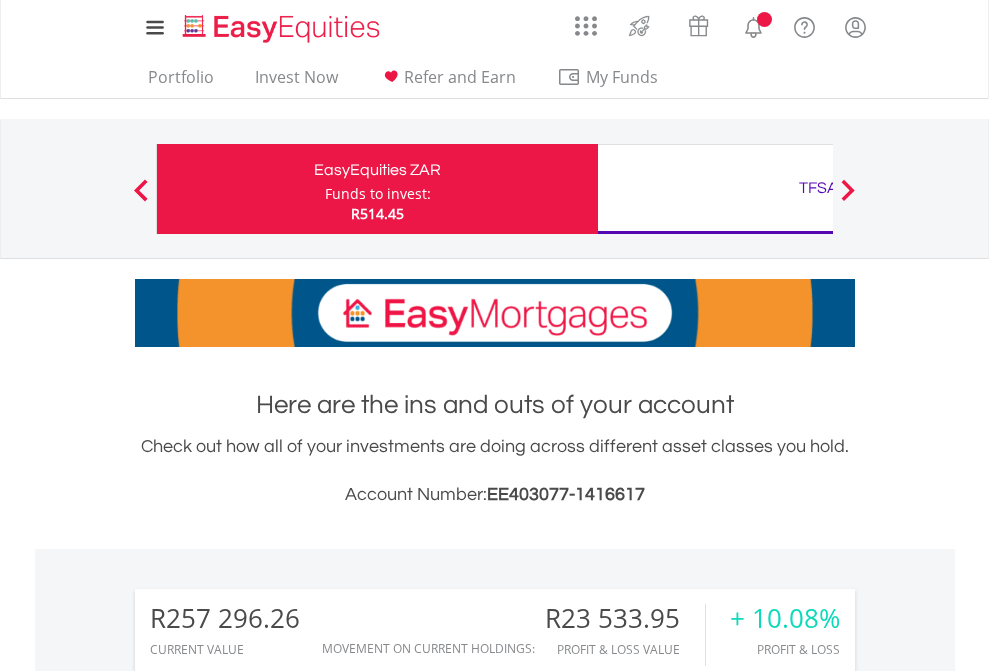 scroll, scrollTop: 0, scrollLeft: 0, axis: both 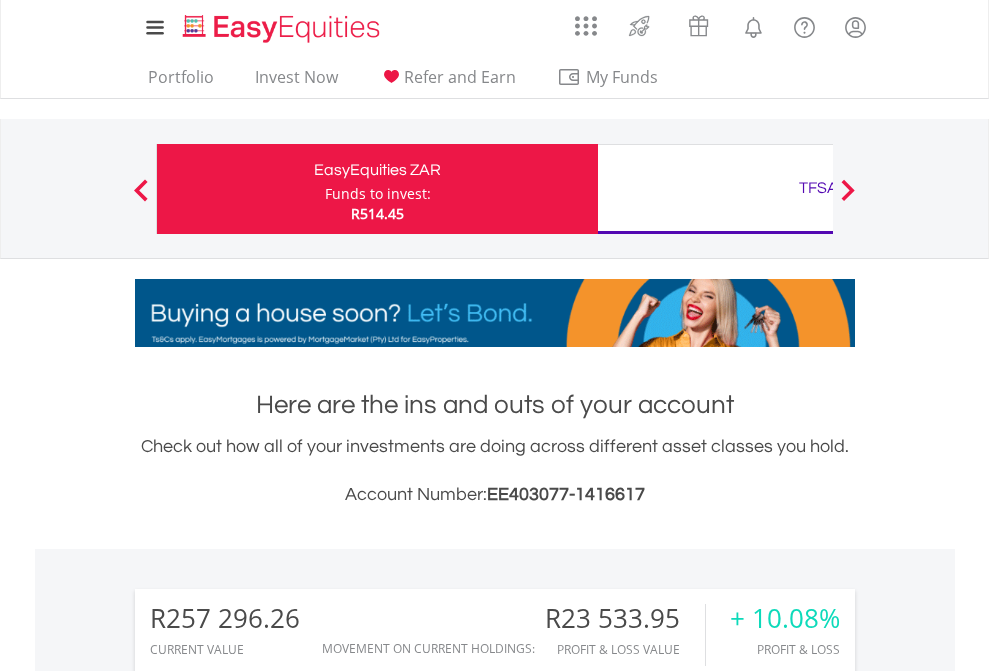 click on "Funds to invest:" at bounding box center (378, 194) 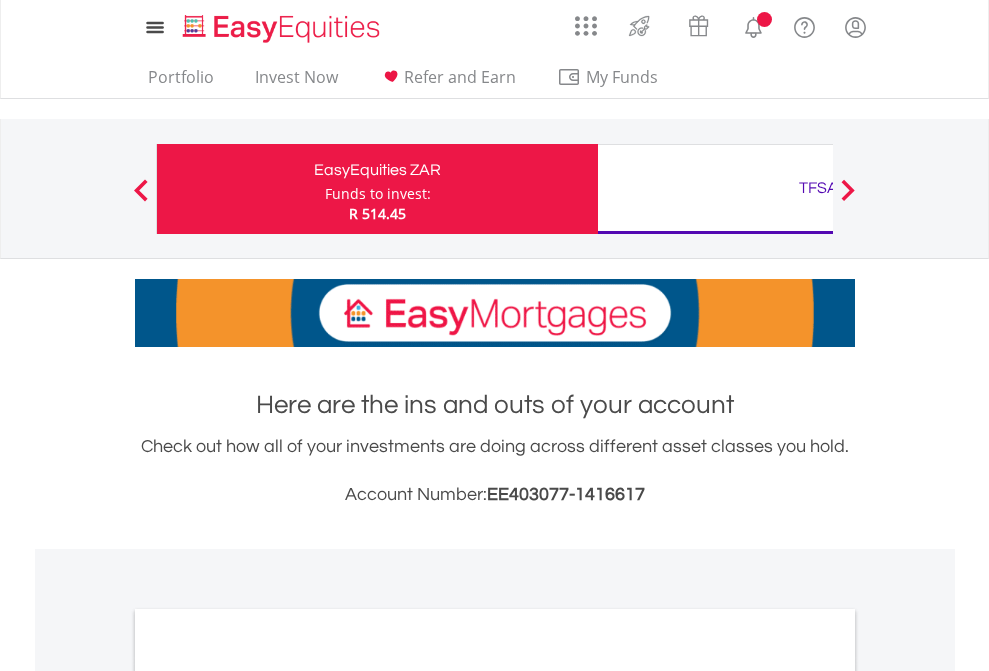scroll, scrollTop: 0, scrollLeft: 0, axis: both 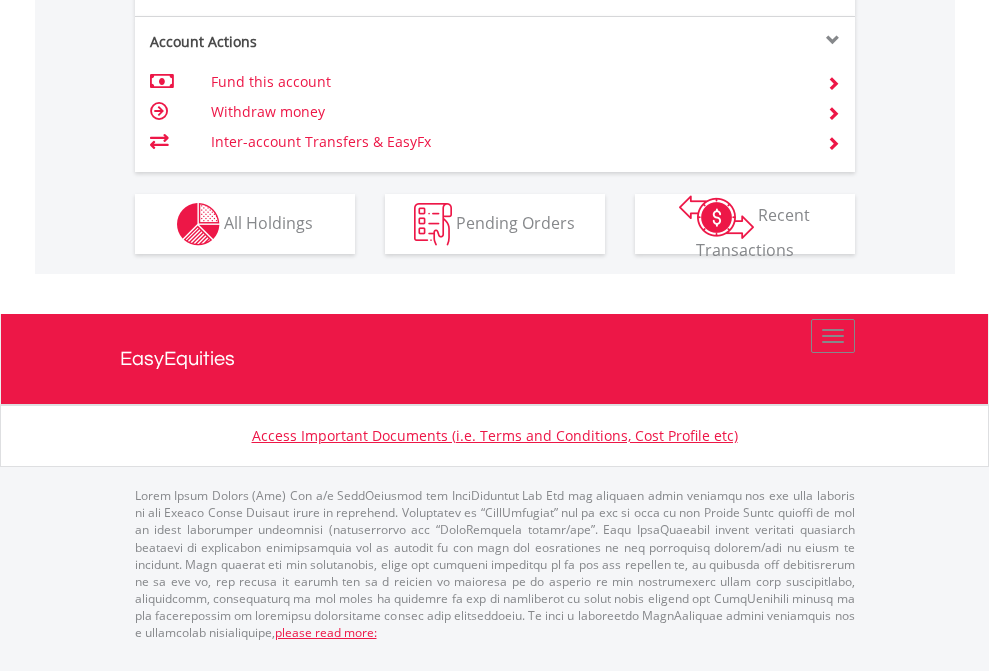 click on "Investment types" at bounding box center [706, -337] 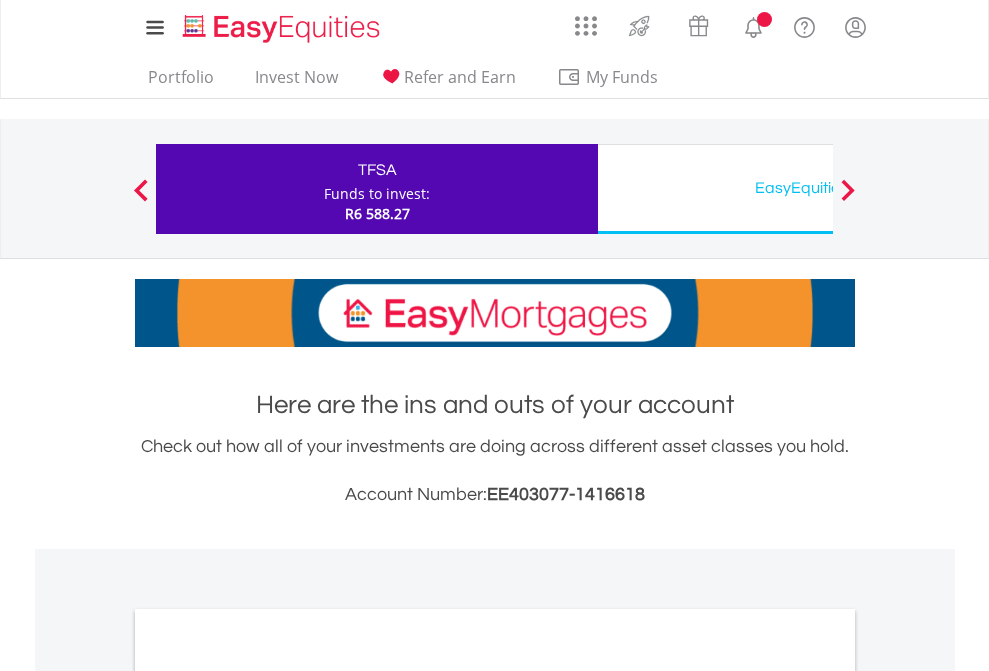 scroll, scrollTop: 0, scrollLeft: 0, axis: both 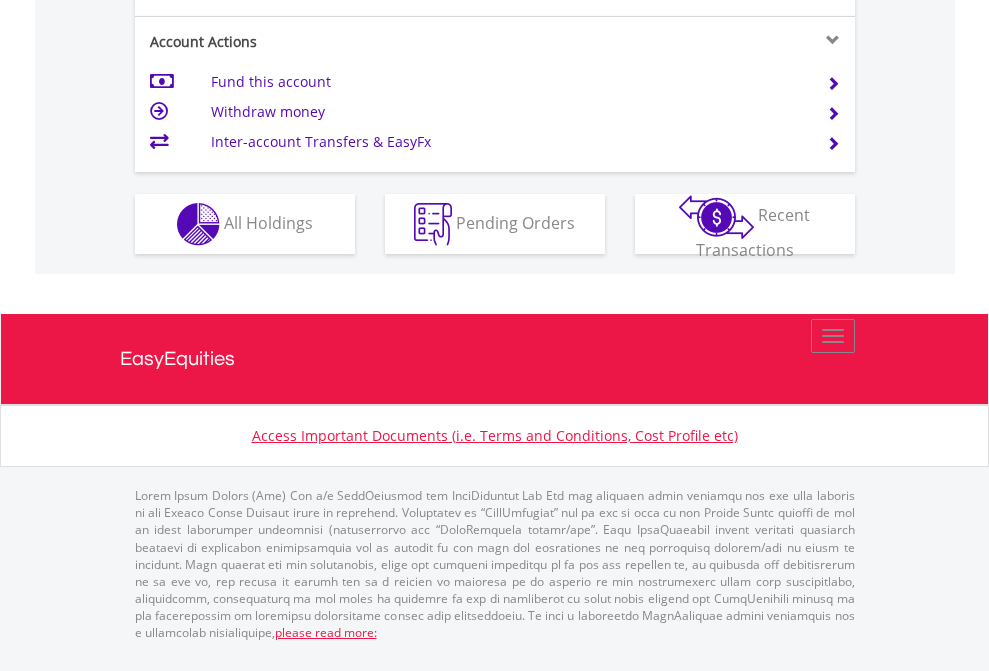 click on "Investment types" at bounding box center [706, -337] 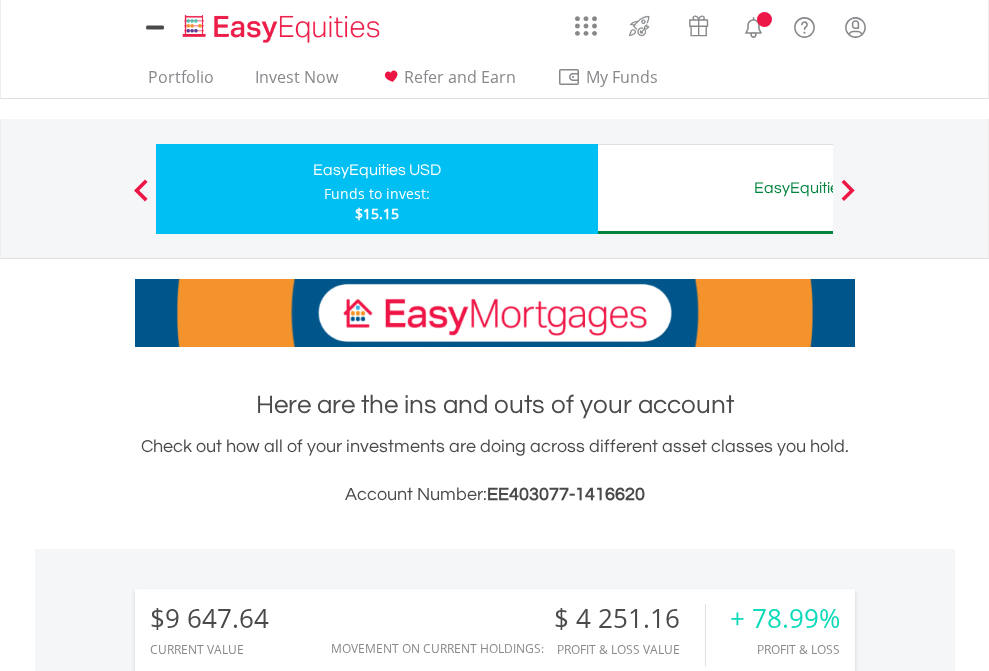 scroll, scrollTop: 0, scrollLeft: 0, axis: both 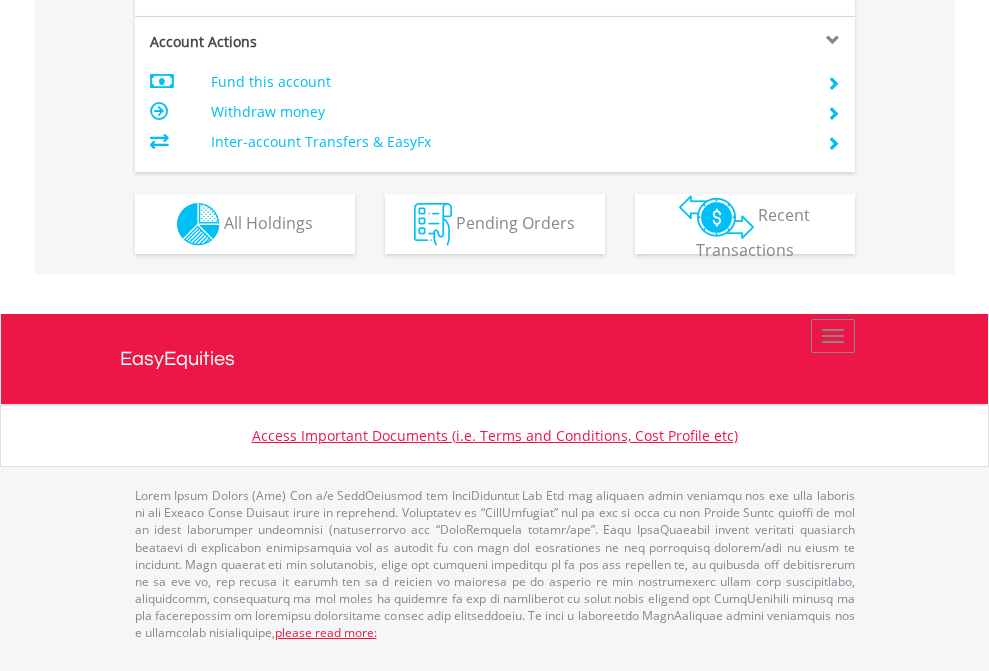 click on "Investment types" at bounding box center (706, -337) 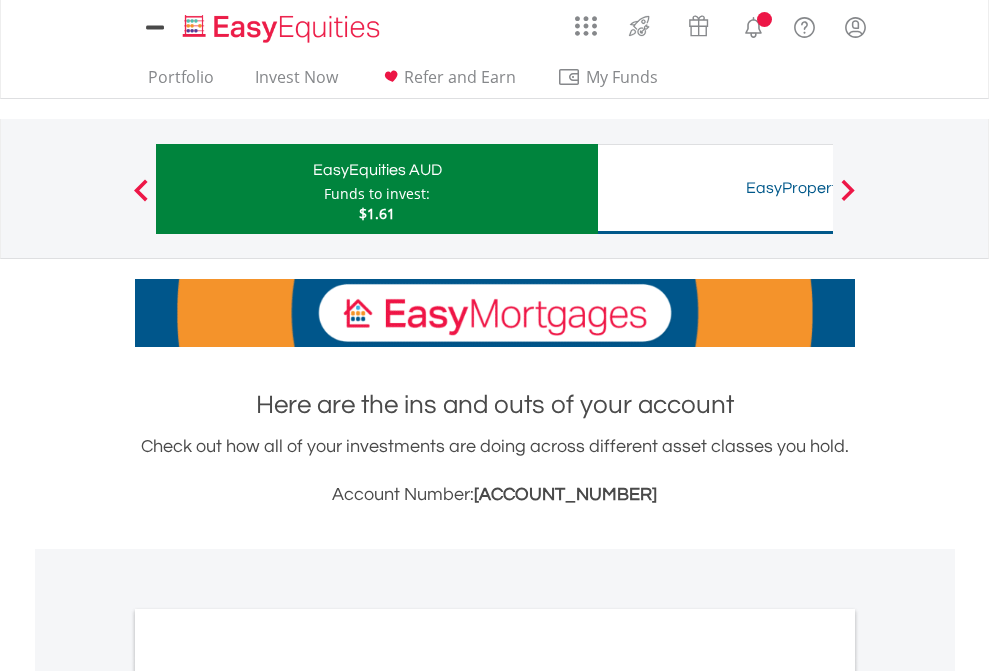 scroll, scrollTop: 0, scrollLeft: 0, axis: both 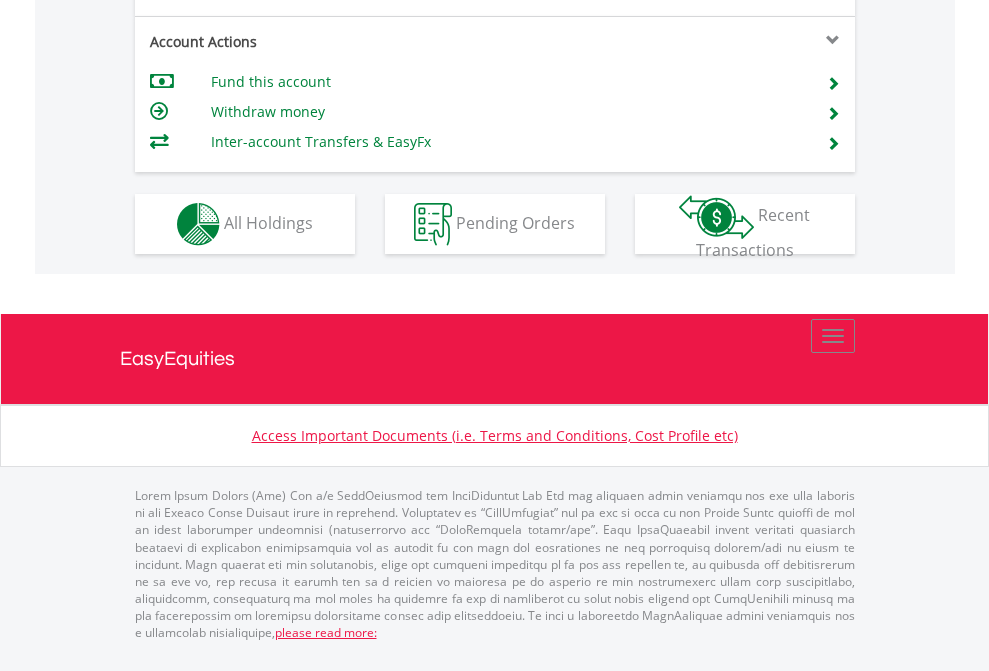 click on "Investment types" at bounding box center [706, -337] 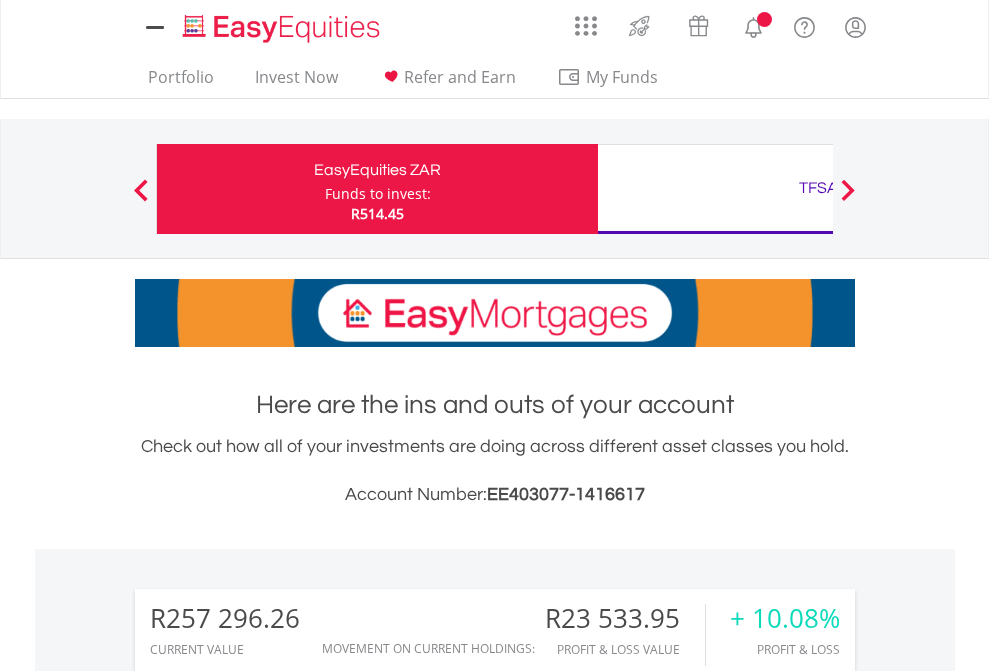 scroll, scrollTop: 0, scrollLeft: 0, axis: both 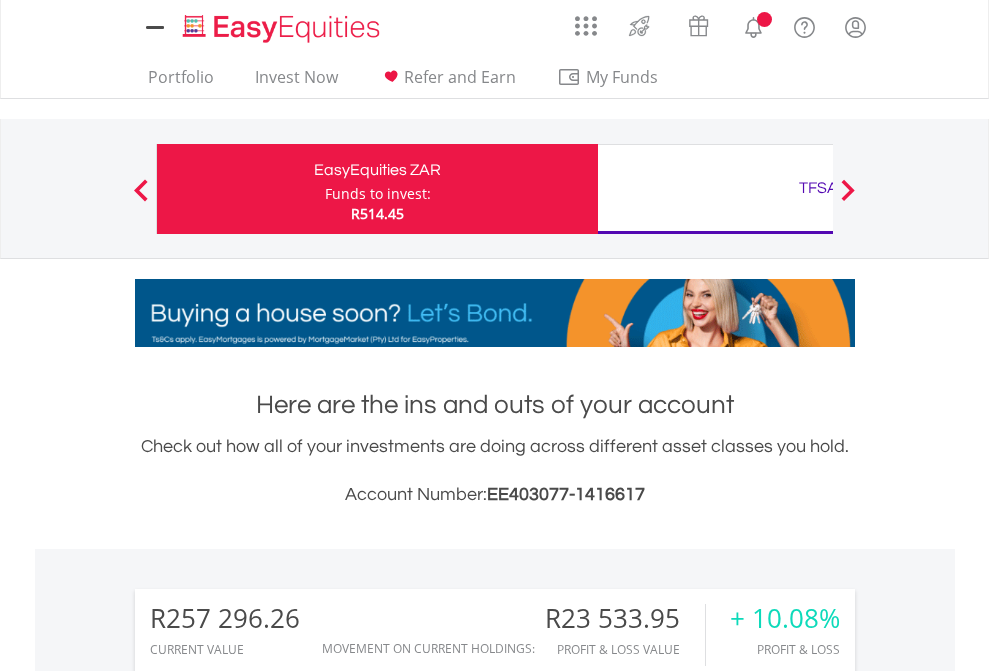 click on "All Holdings" at bounding box center (268, 1466) 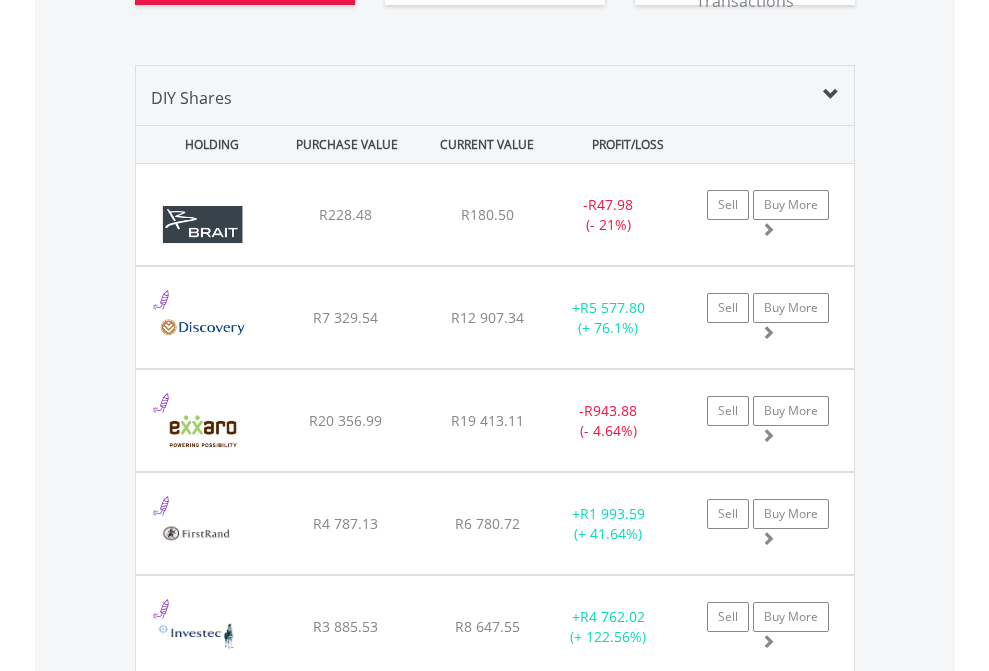 scroll, scrollTop: 2224, scrollLeft: 0, axis: vertical 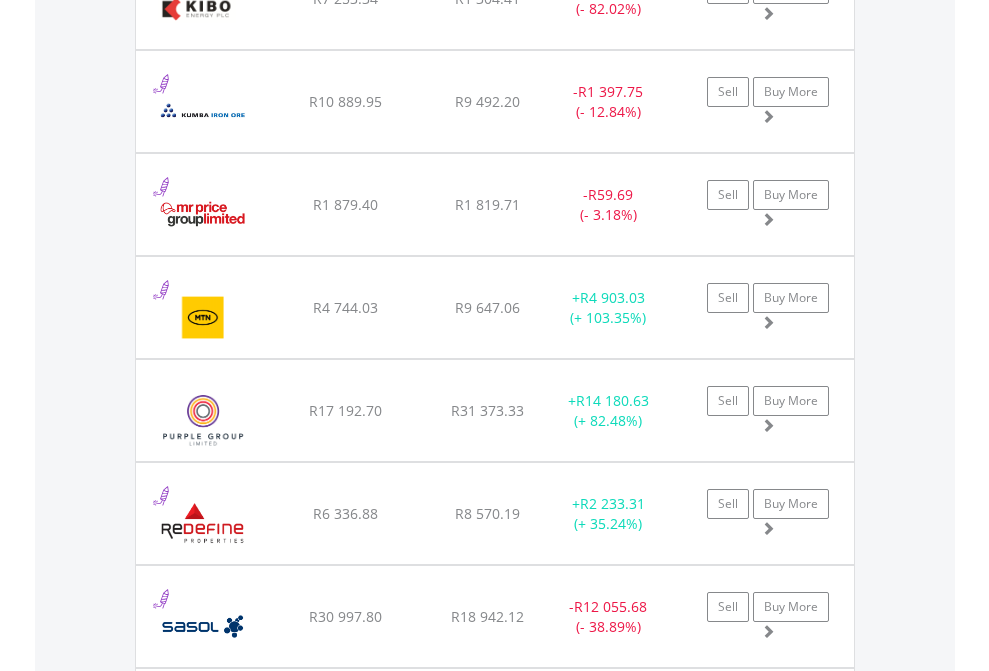 click on "TFSA" at bounding box center [818, -2036] 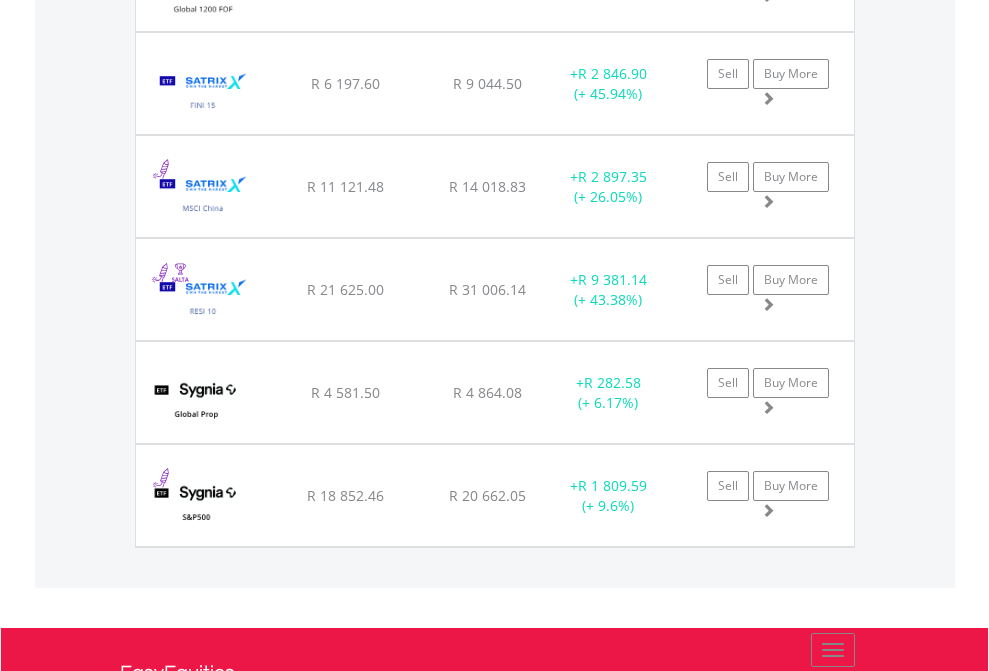 scroll, scrollTop: 2225, scrollLeft: 0, axis: vertical 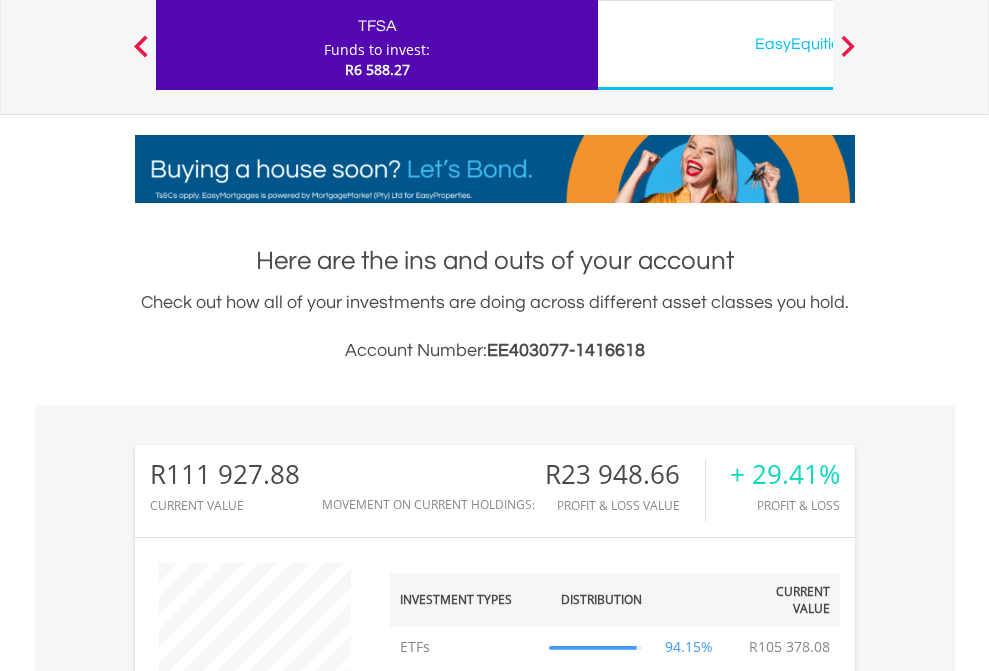 click on "EasyEquities USD" at bounding box center [818, 44] 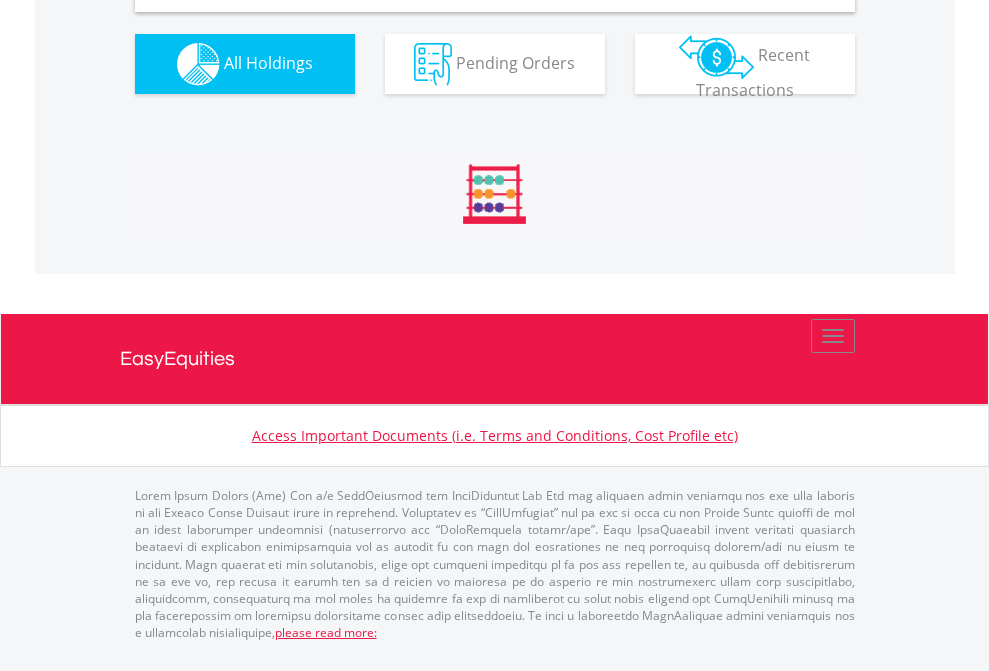 scroll, scrollTop: 1933, scrollLeft: 0, axis: vertical 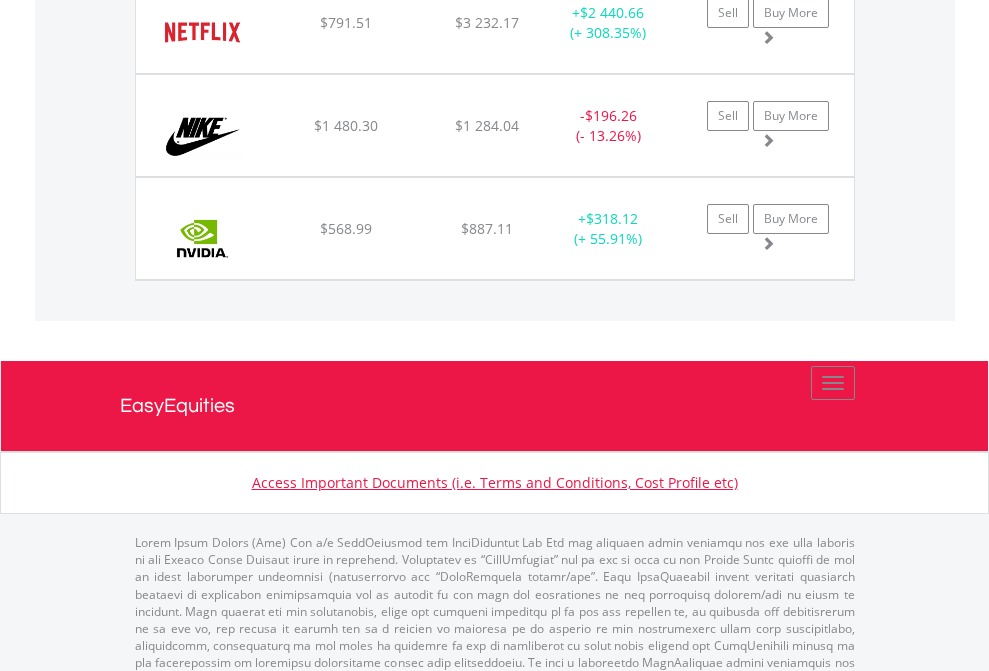 click on "EasyEquities AUD" at bounding box center [818, -1745] 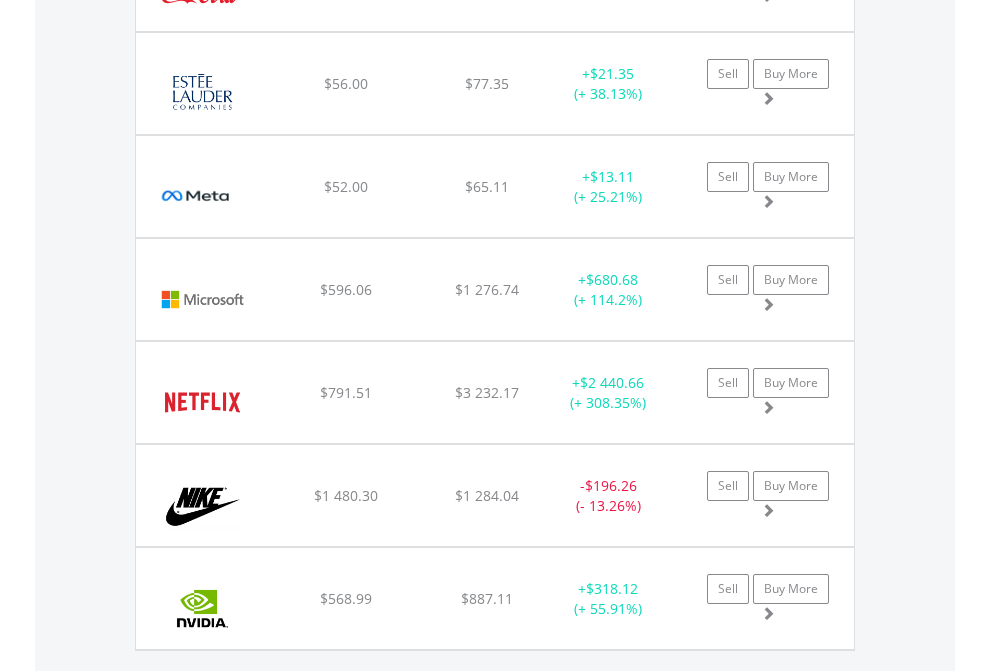scroll, scrollTop: 144, scrollLeft: 0, axis: vertical 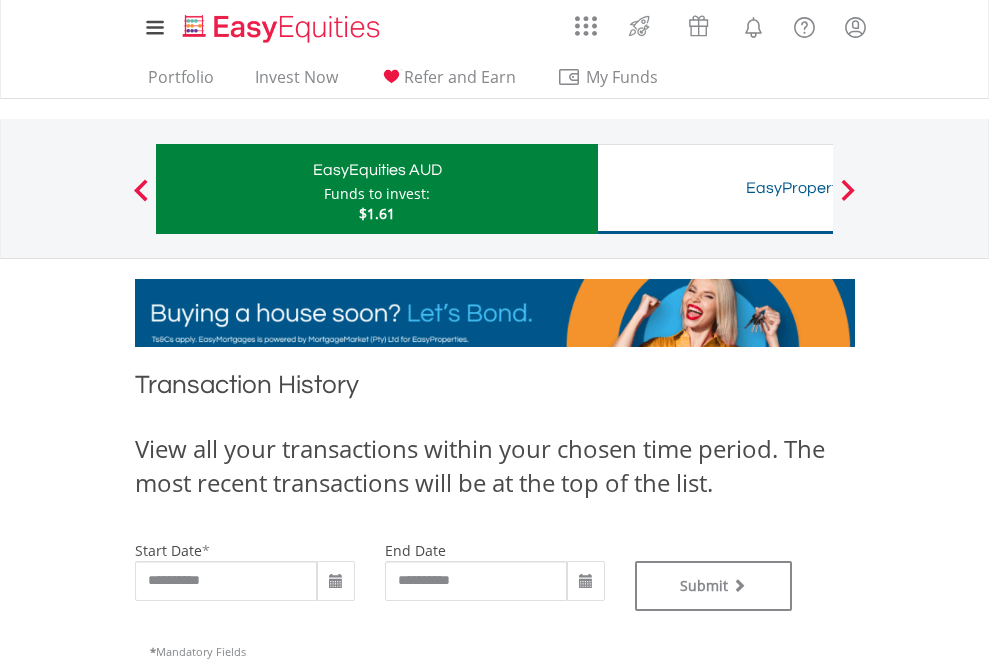 type on "**********" 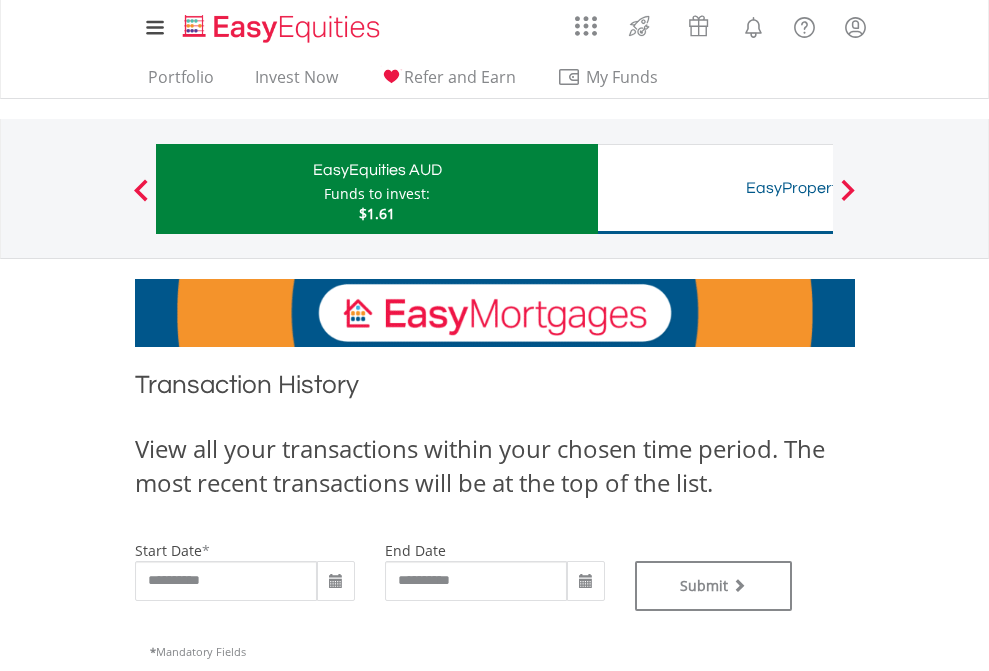 type on "**********" 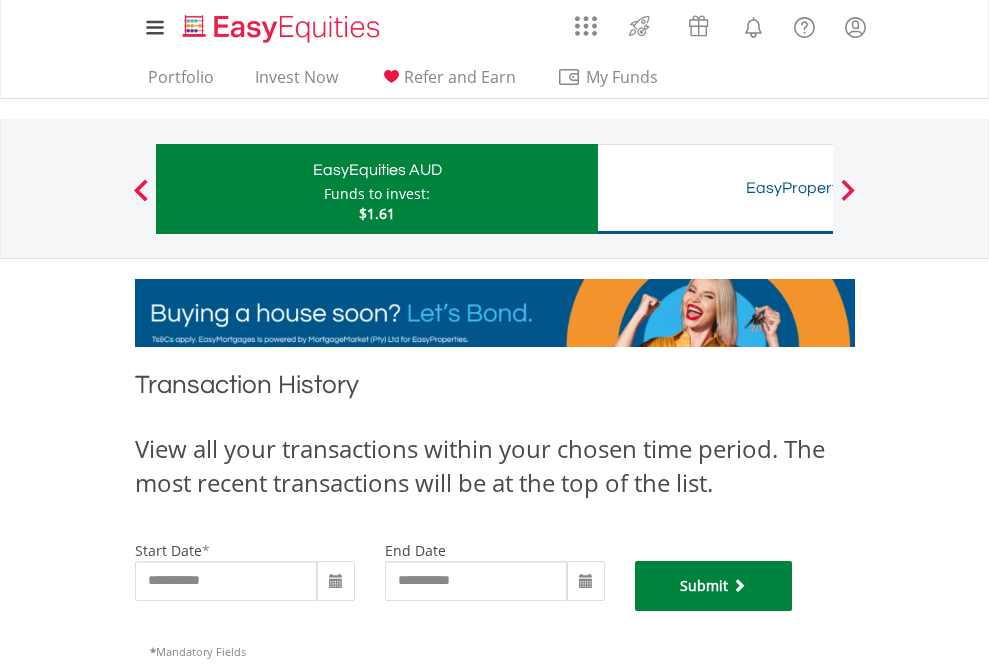 click on "Submit" at bounding box center [714, 586] 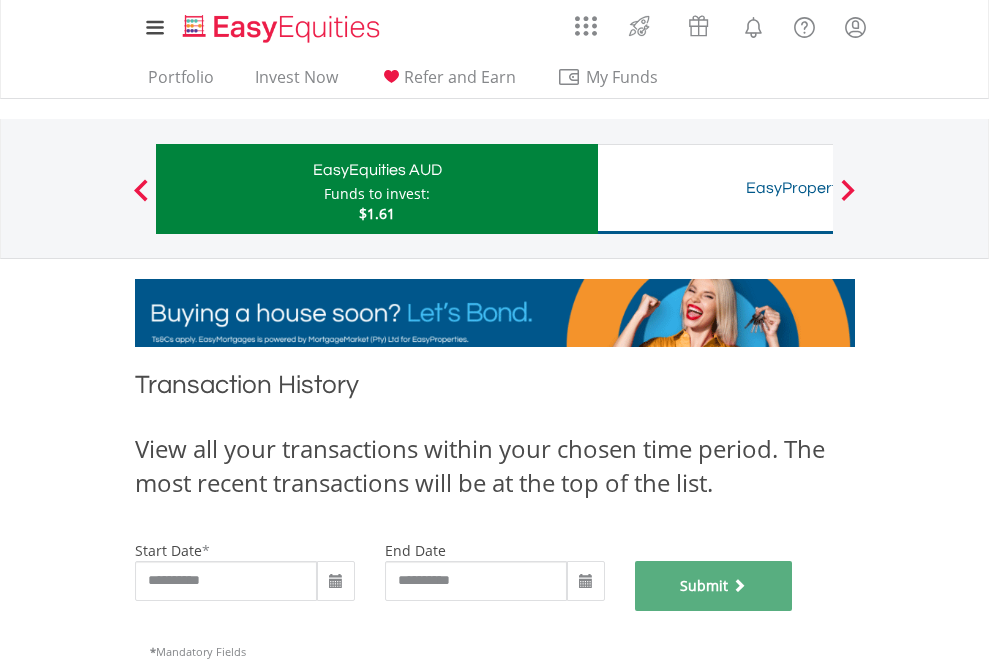 scroll, scrollTop: 811, scrollLeft: 0, axis: vertical 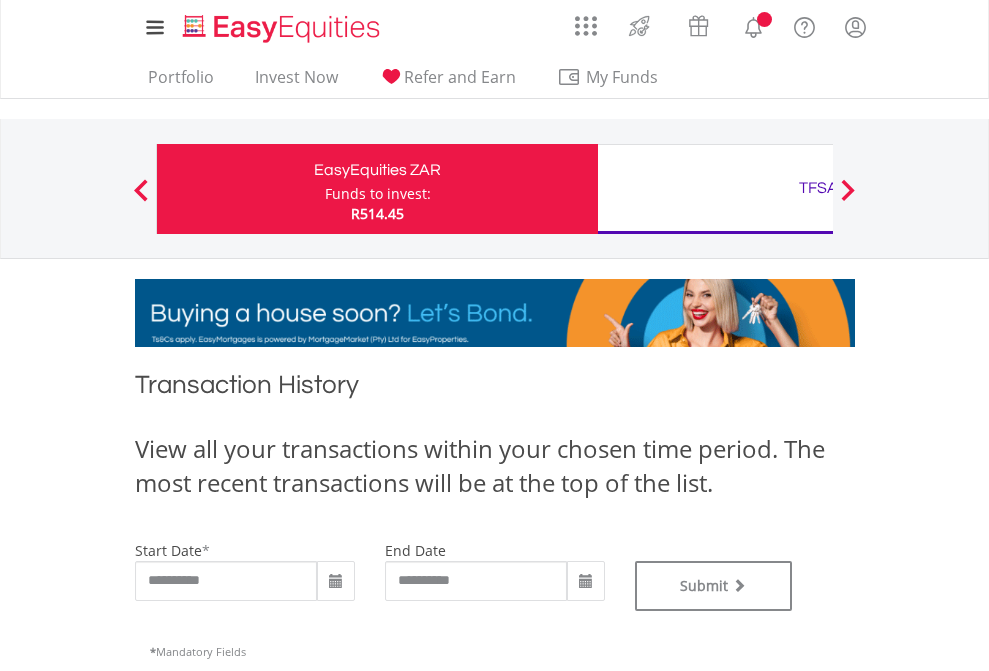 click on "TFSA" at bounding box center (818, 188) 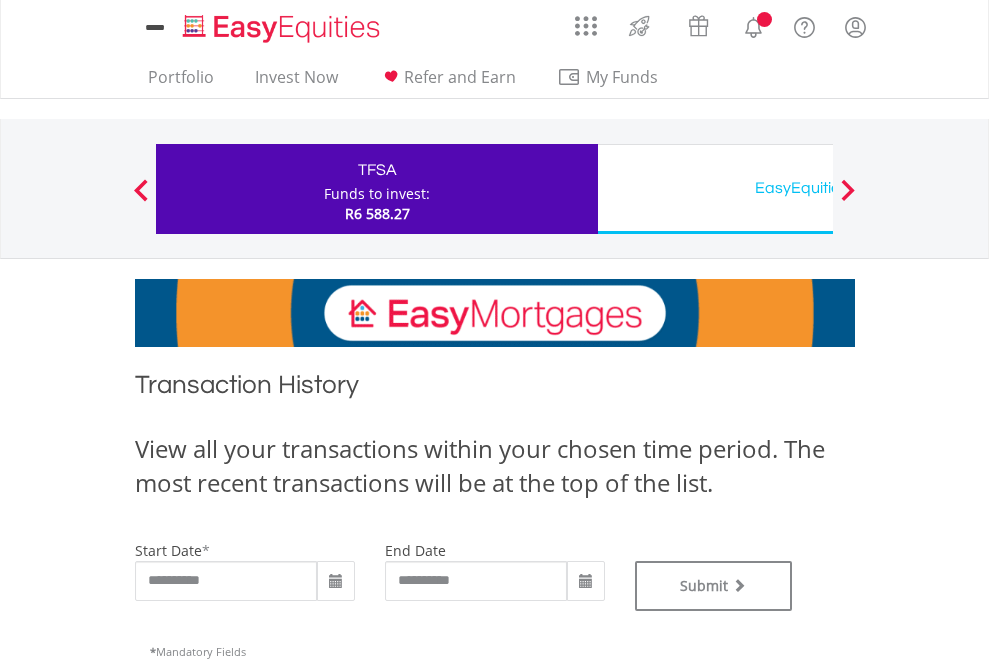 scroll, scrollTop: 0, scrollLeft: 0, axis: both 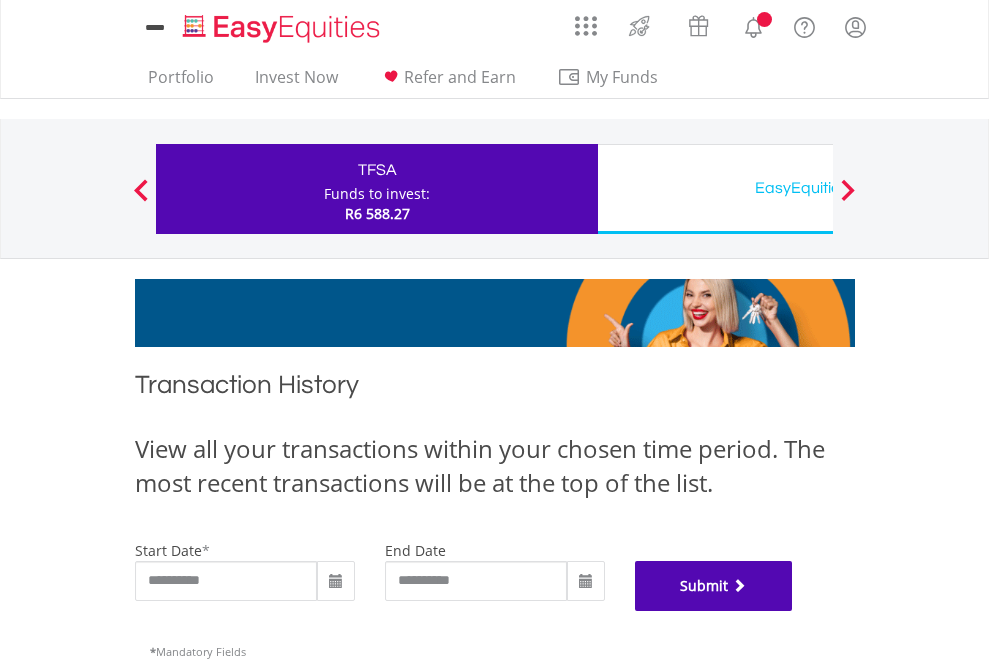 click on "Submit" at bounding box center (714, 586) 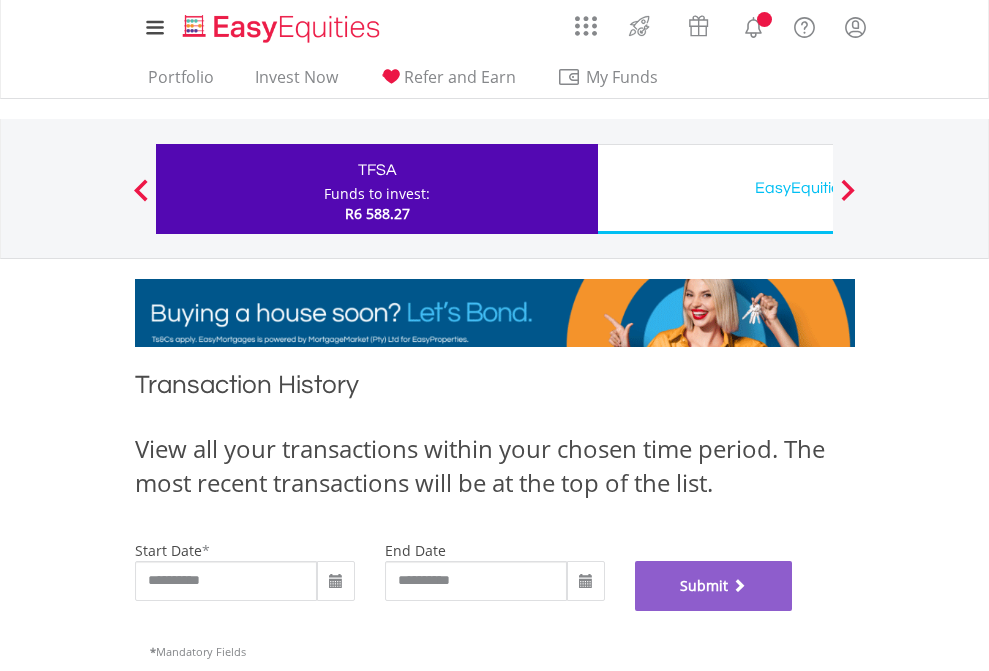 scroll, scrollTop: 811, scrollLeft: 0, axis: vertical 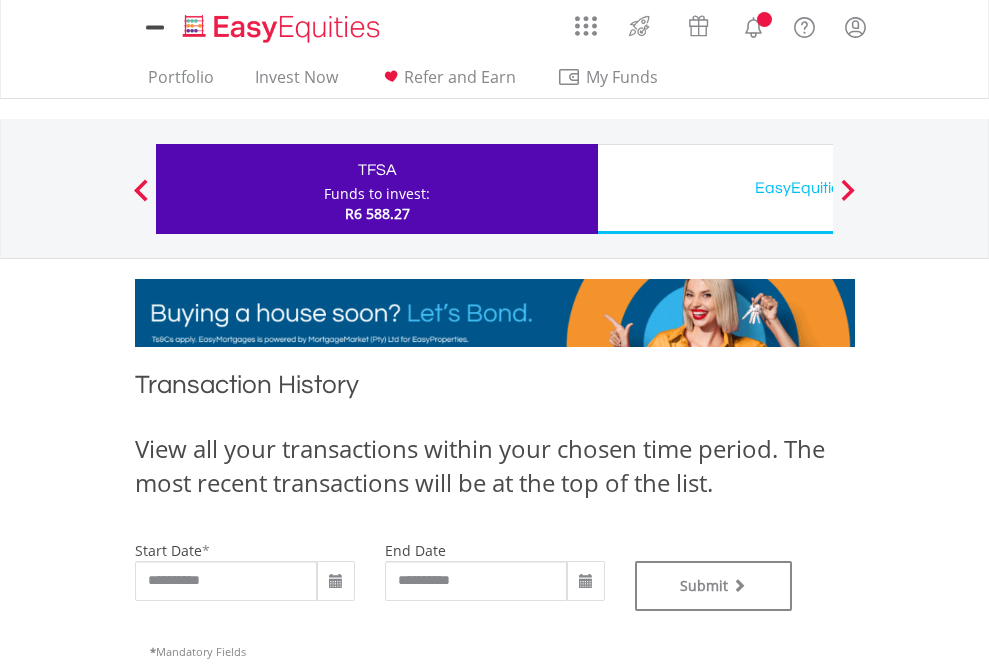 click on "EasyEquities USD" at bounding box center (818, 188) 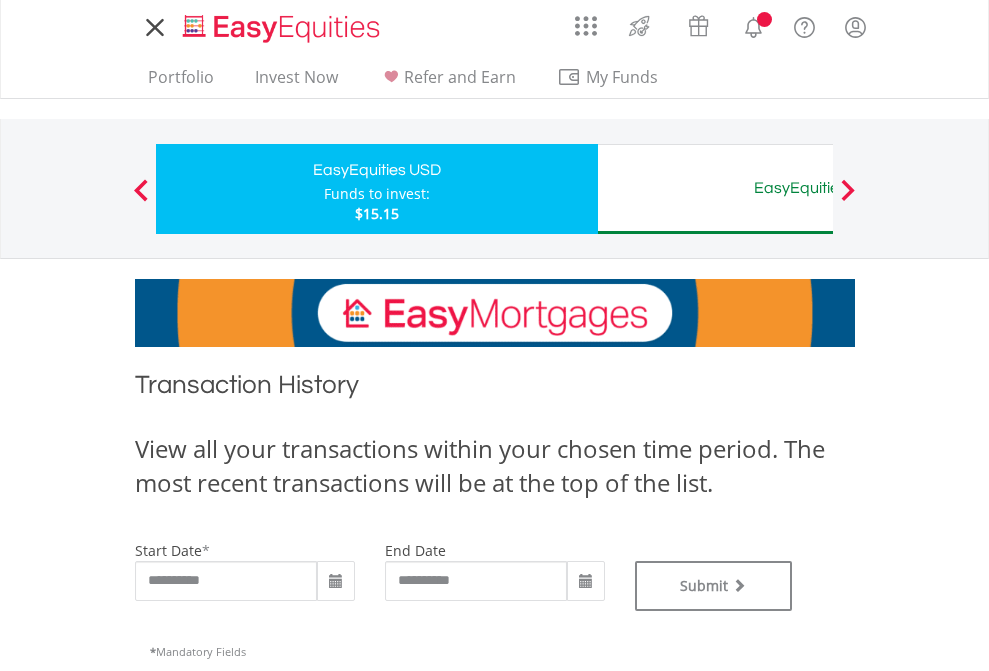scroll, scrollTop: 0, scrollLeft: 0, axis: both 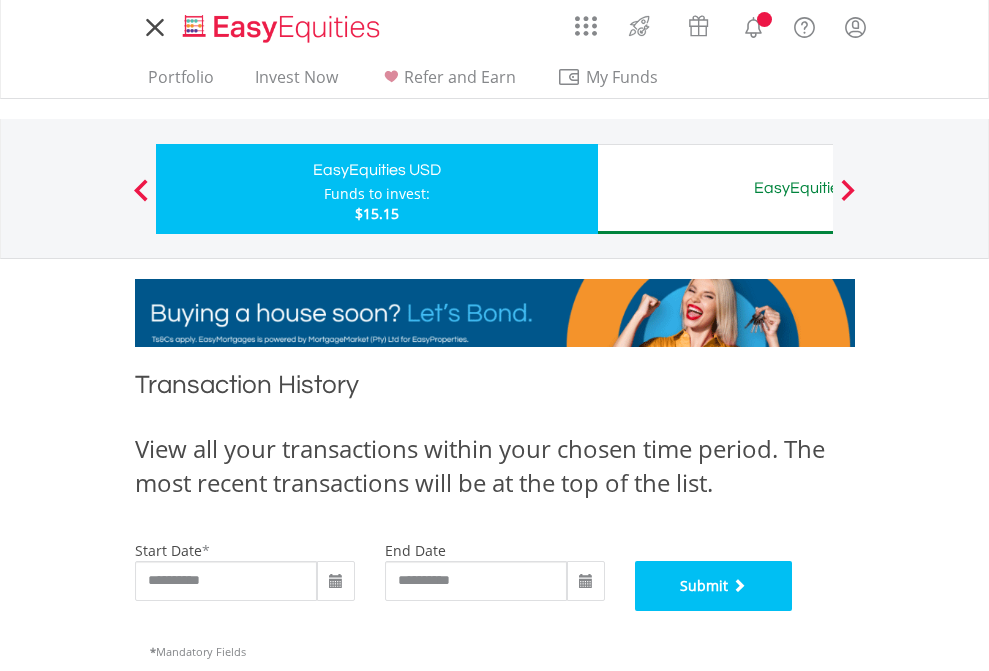 click on "Submit" at bounding box center [714, 586] 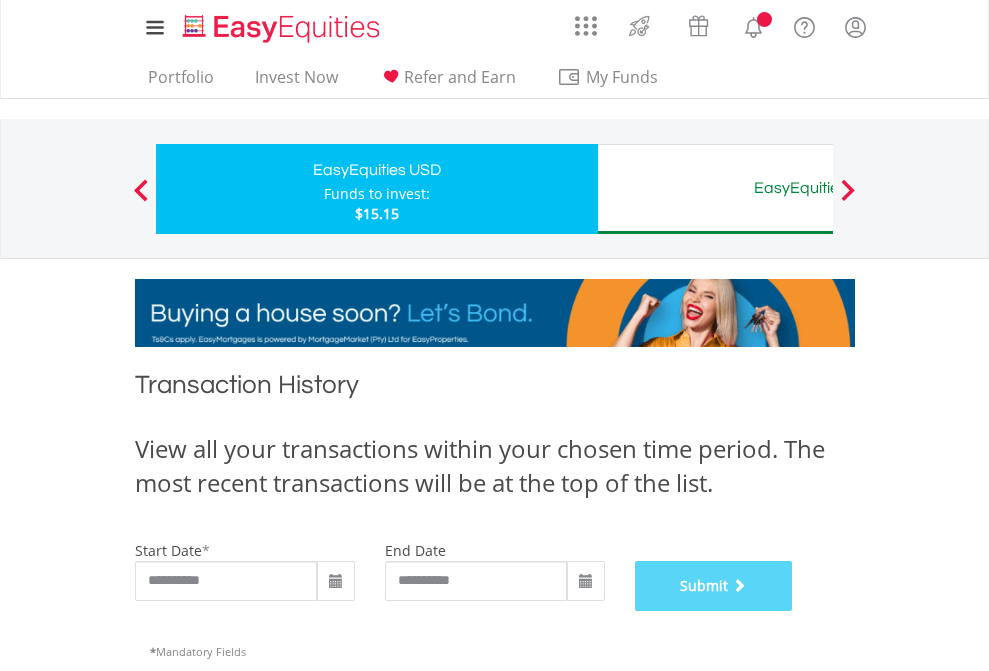 scroll, scrollTop: 811, scrollLeft: 0, axis: vertical 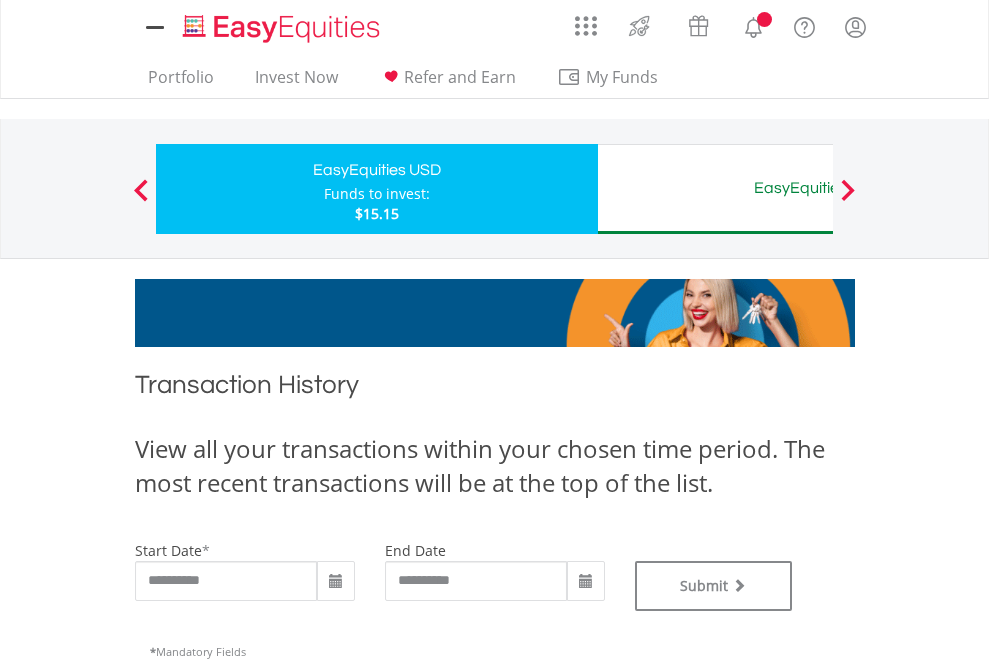 click on "EasyEquities AUD" at bounding box center (818, 188) 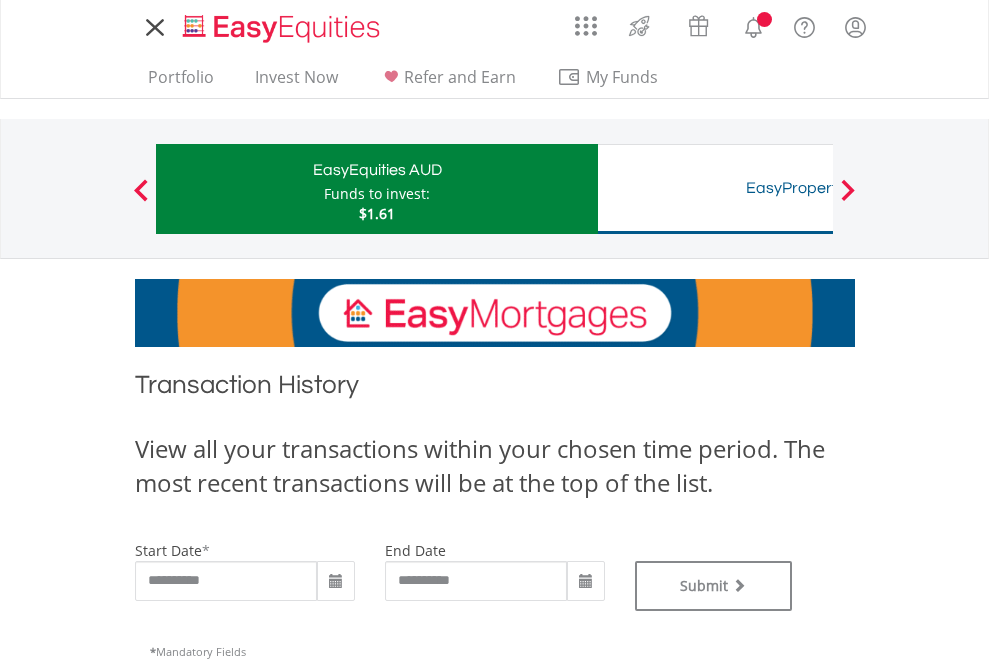 scroll, scrollTop: 0, scrollLeft: 0, axis: both 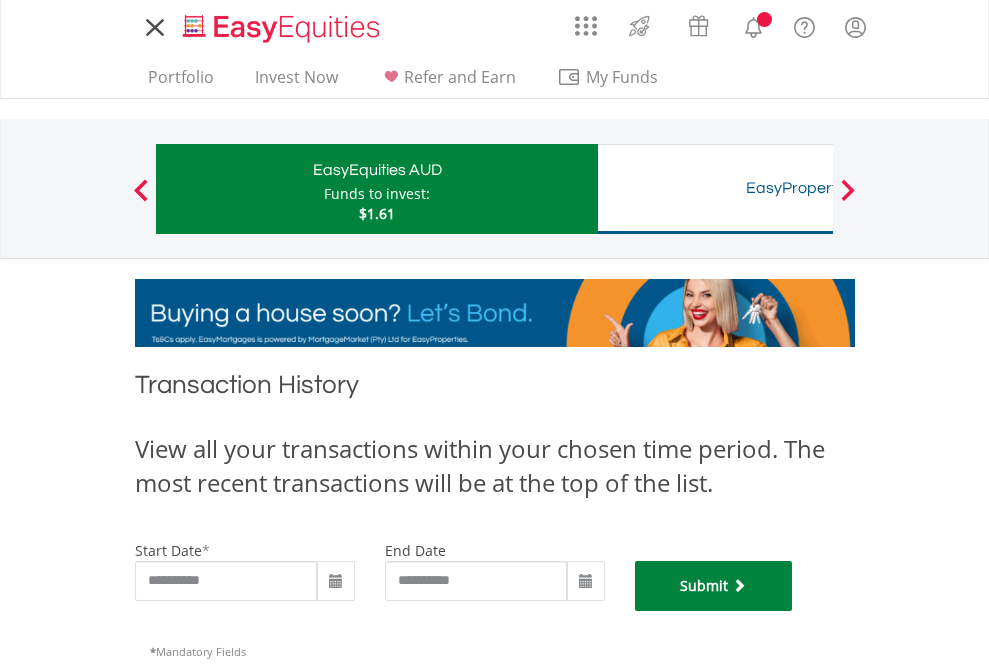 click on "Submit" at bounding box center [714, 586] 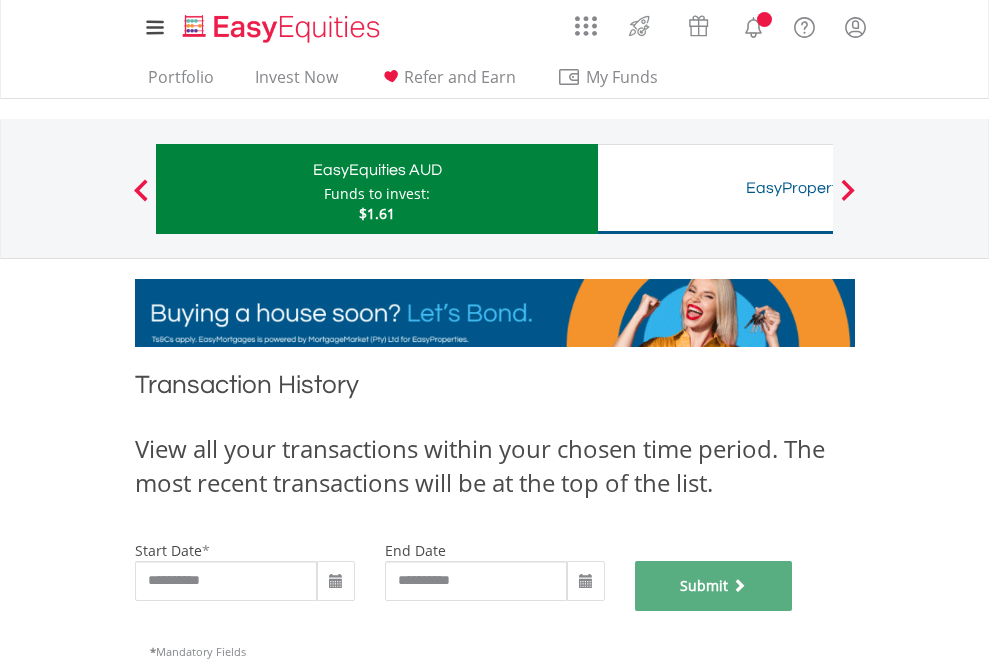 scroll, scrollTop: 811, scrollLeft: 0, axis: vertical 